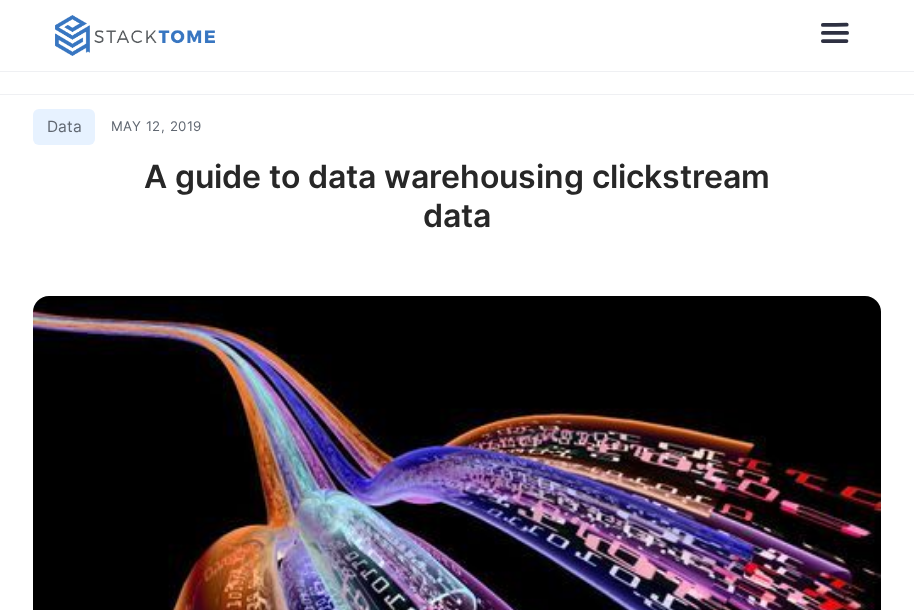 scroll, scrollTop: 82, scrollLeft: 0, axis: vertical 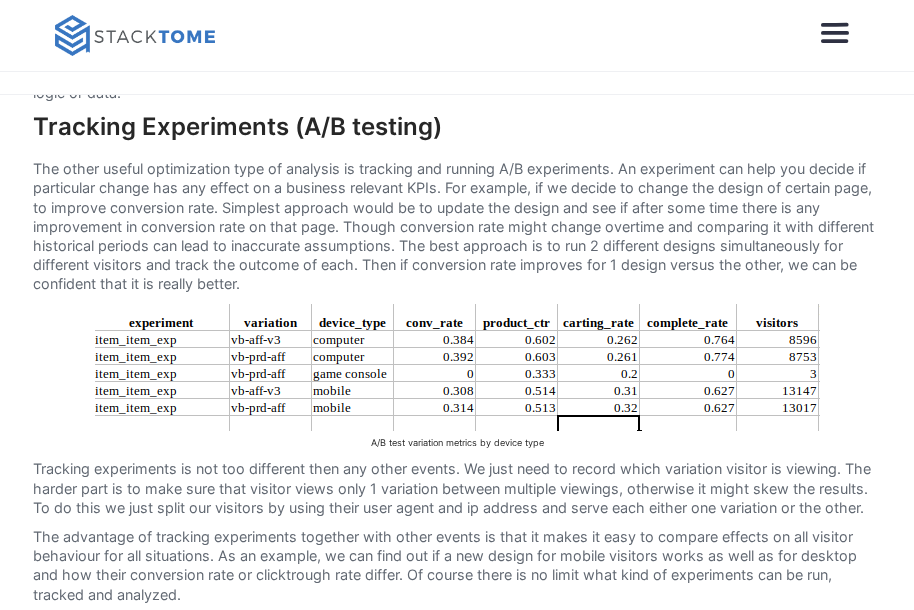 click on "The other useful optimization type of analysis is tracking and running A/B experiments. An experiment can help you decide if particular change has any effect on a business relevant KPIs. For example, if we decide to change the design of certain page, to improve conversion rate. Simplest approach would be to update the design and see if after some time there is any improvement in conversion rate on that page. Though conversion rate might change overtime and comparing it with different historical periods can lead to inaccurate assumptions. The best approach is to run 2 different designs simultaneously for different visitors and track the outcome of each. Then if conversion rate improves for 1 design versus the other, we can be confident that it is really better." at bounding box center [456, 226] 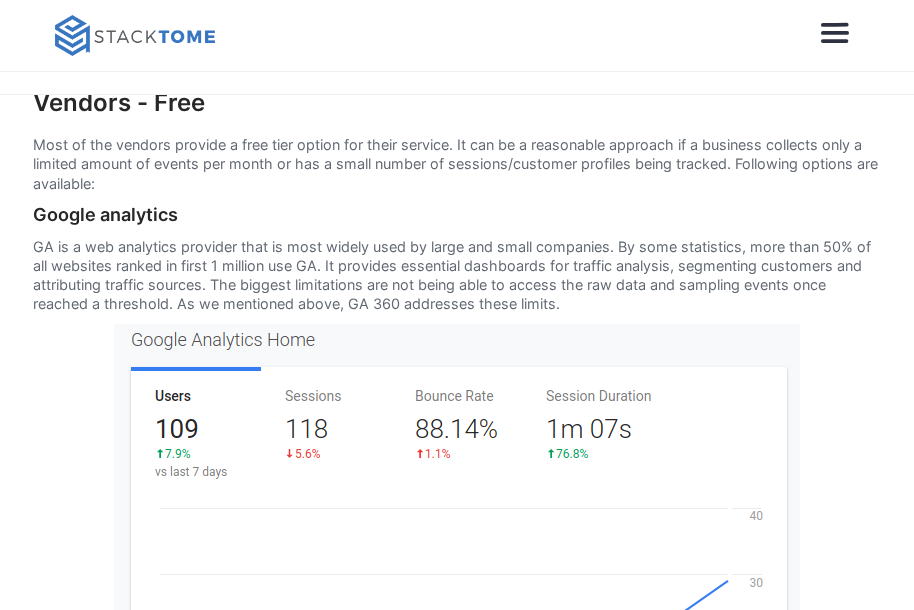 scroll, scrollTop: 14770, scrollLeft: 0, axis: vertical 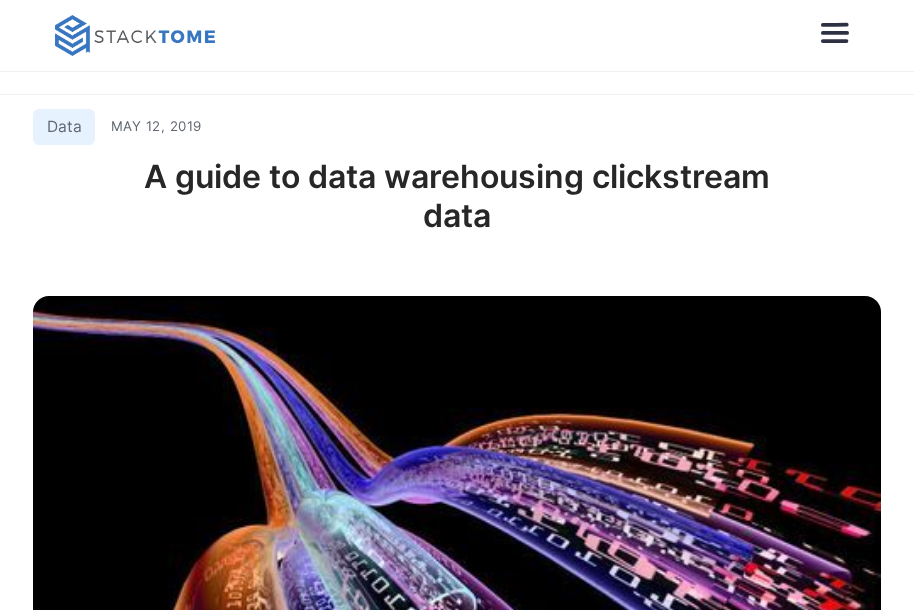 click 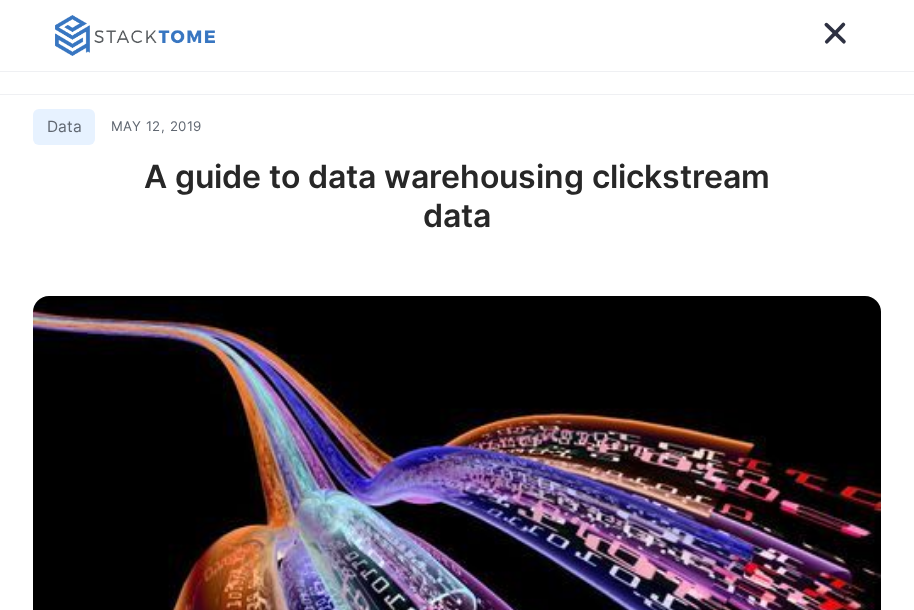 click on "How It Works Compare Us Free Resources Log In Get Started" at bounding box center (457, 35) 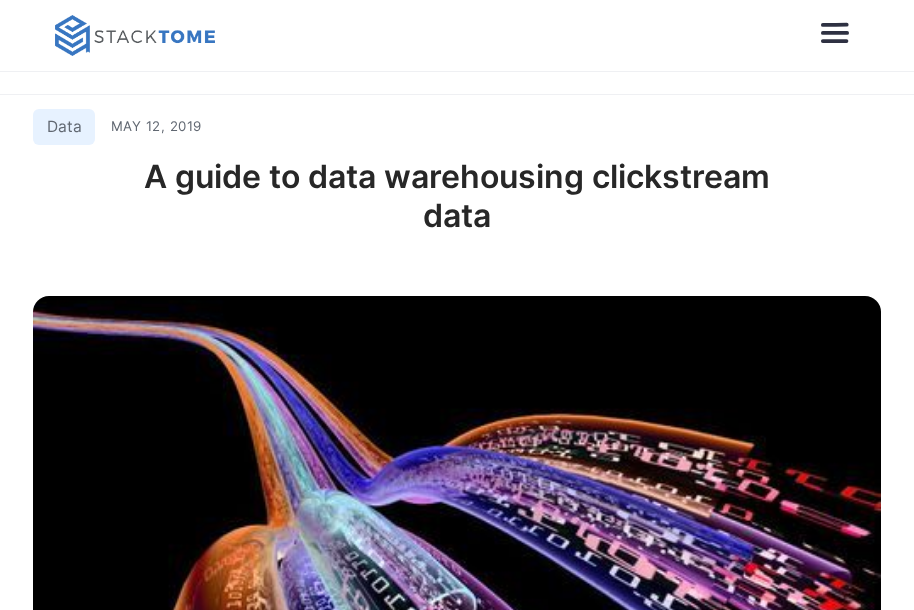 click at bounding box center [135, 35] 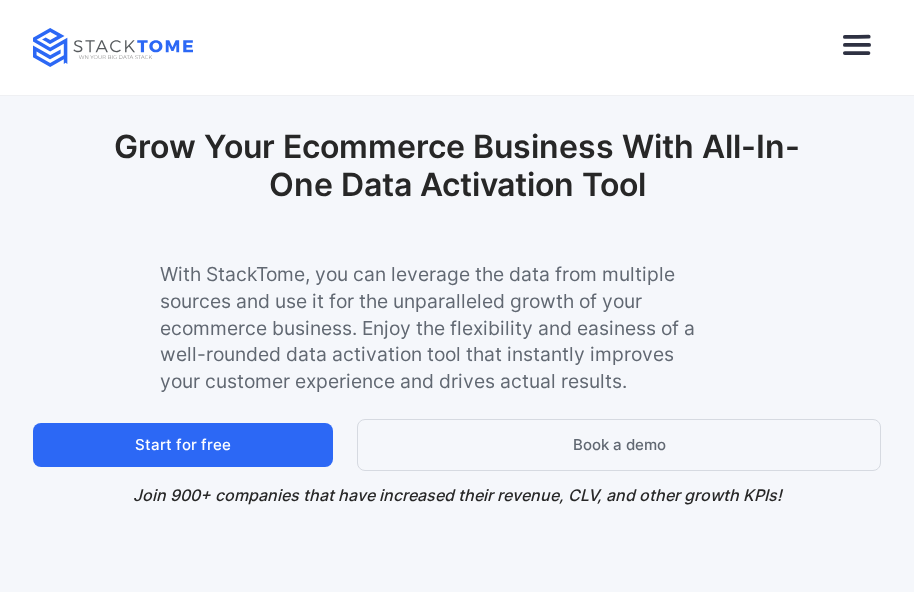 scroll, scrollTop: 0, scrollLeft: 0, axis: both 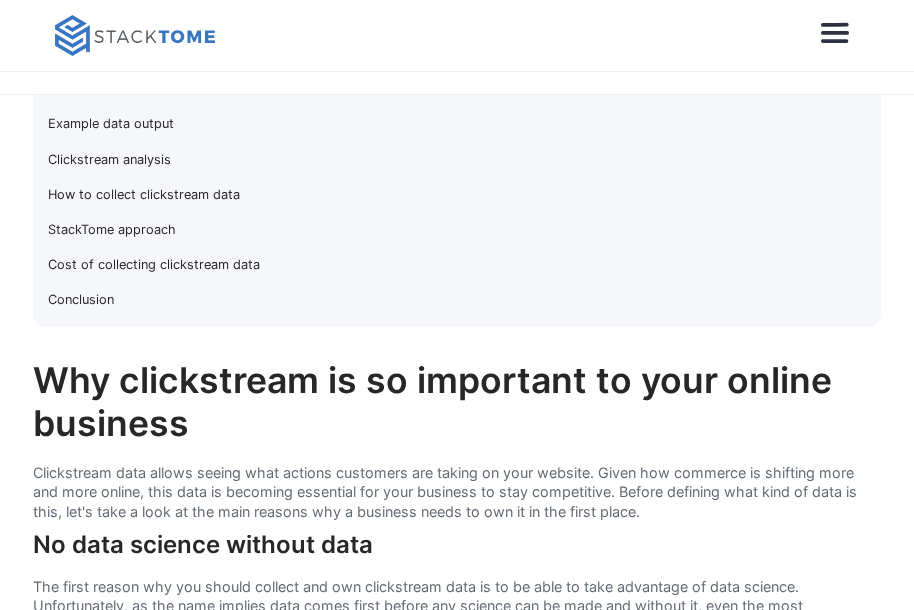 click on "How to collect clickstream data" at bounding box center [144, 195] 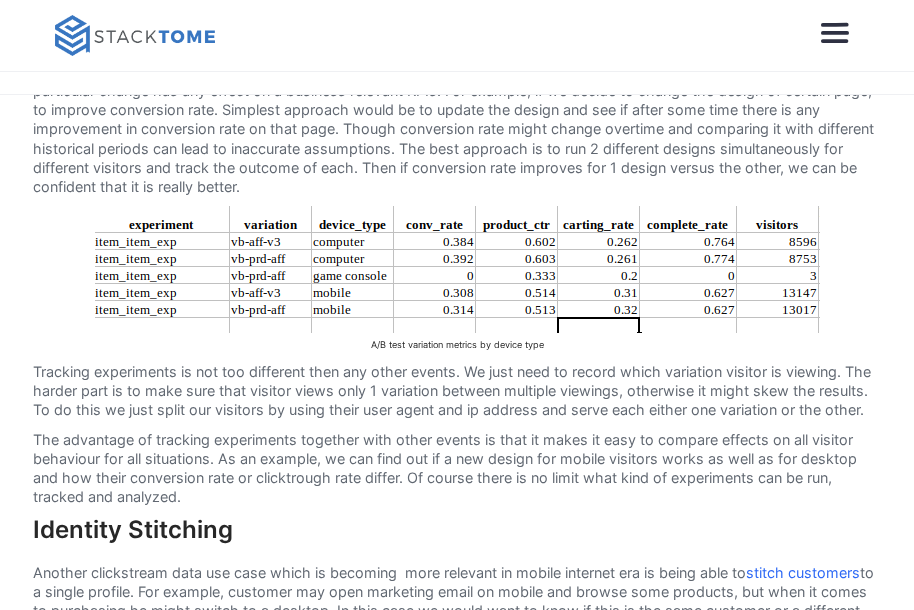 scroll, scrollTop: 8338, scrollLeft: 0, axis: vertical 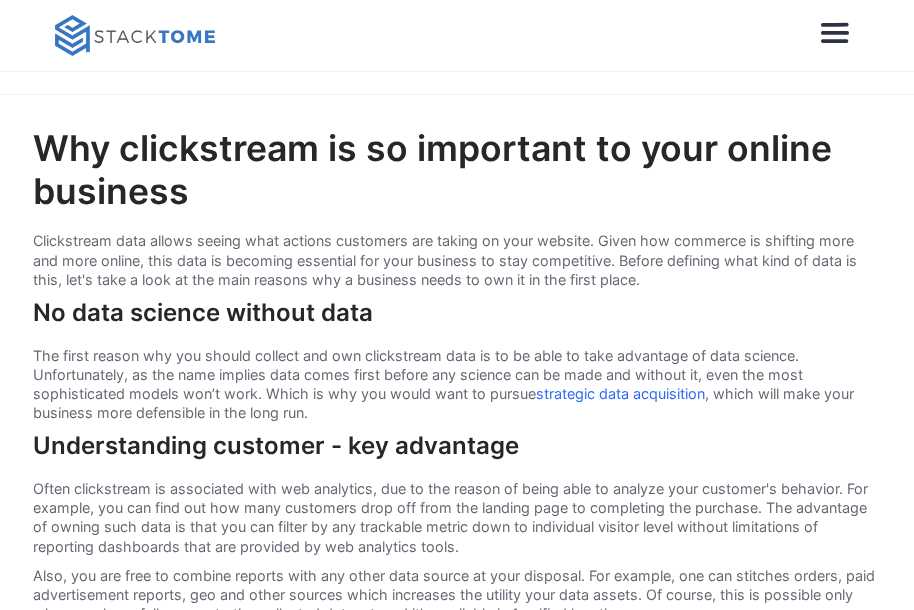 click on "strategic data acquisition" at bounding box center (620, 393) 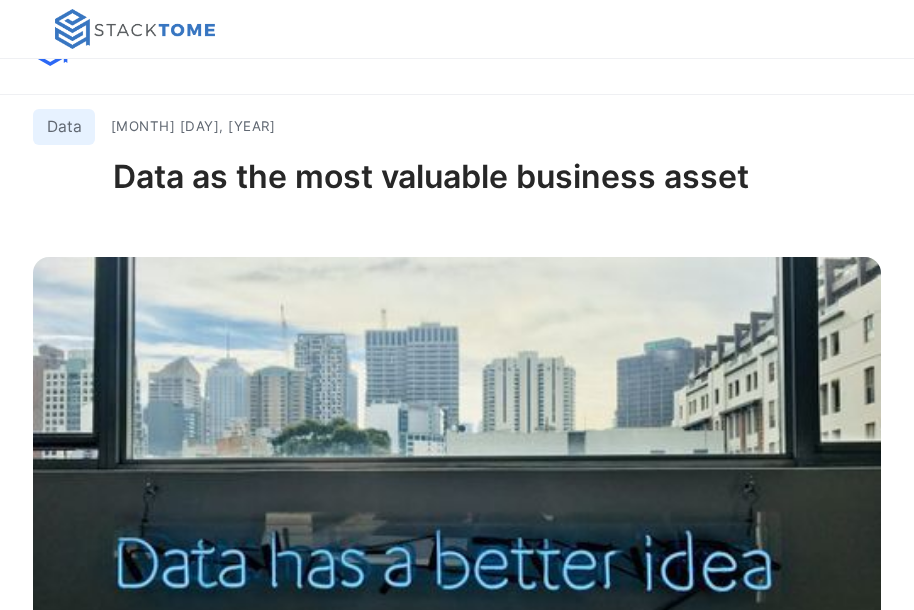 scroll, scrollTop: 0, scrollLeft: 0, axis: both 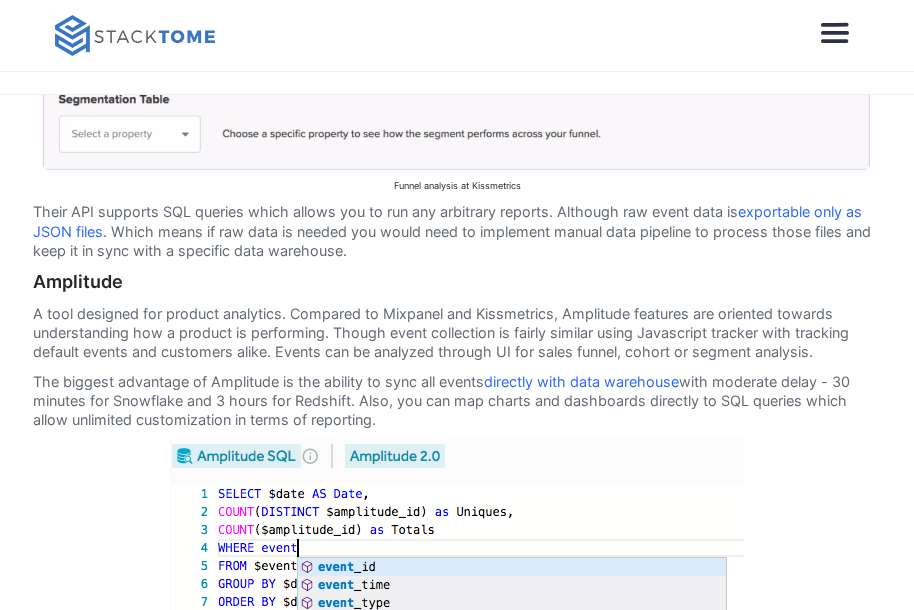 click on "directly with data warehouse" at bounding box center (581, 381) 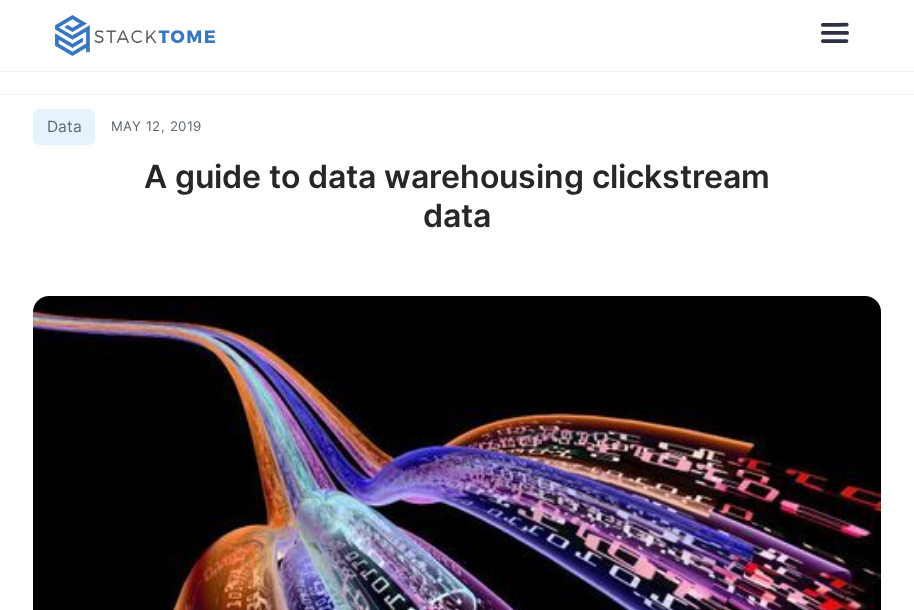 scroll, scrollTop: 0, scrollLeft: 0, axis: both 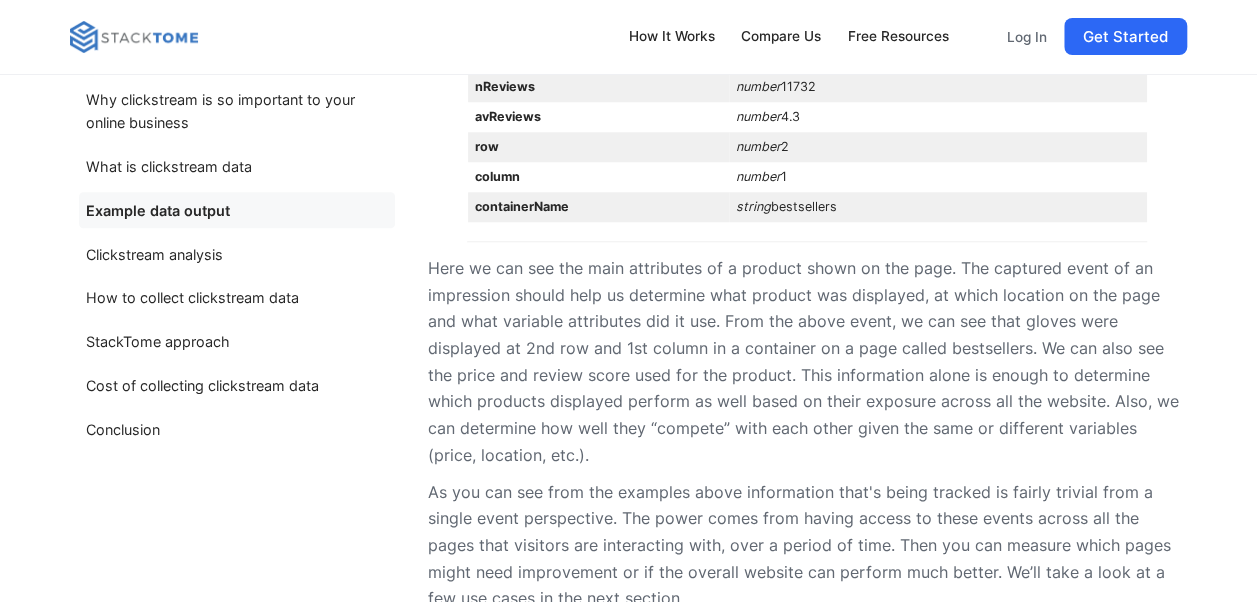 click on "Clickstream analysis" at bounding box center [154, 253] 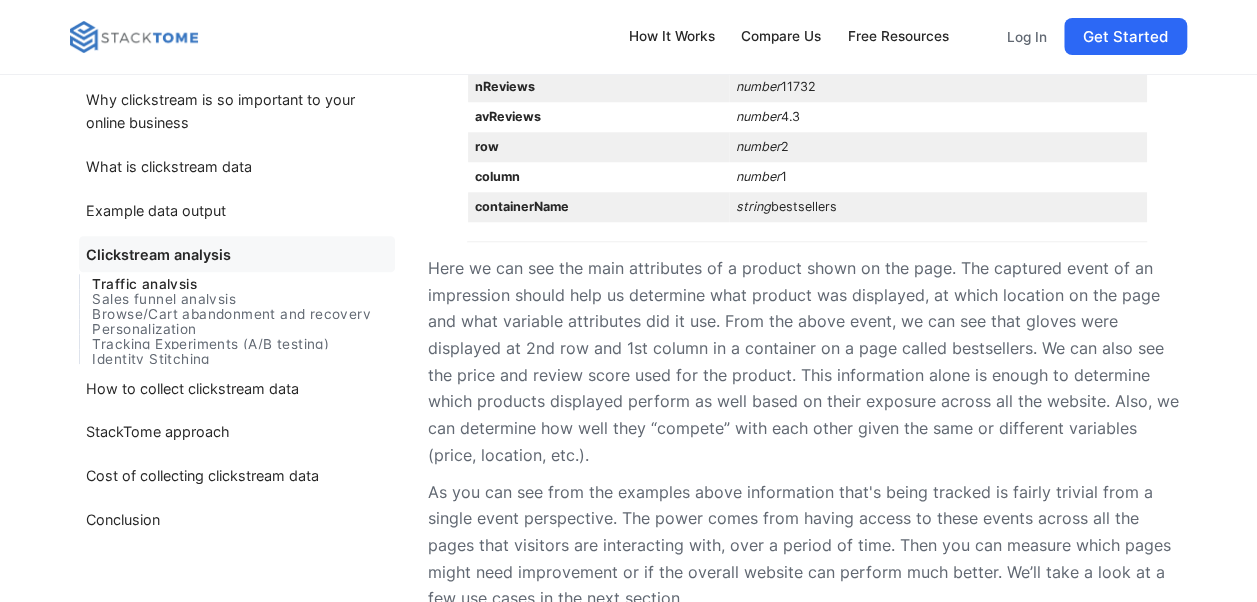 scroll, scrollTop: 5307, scrollLeft: 0, axis: vertical 